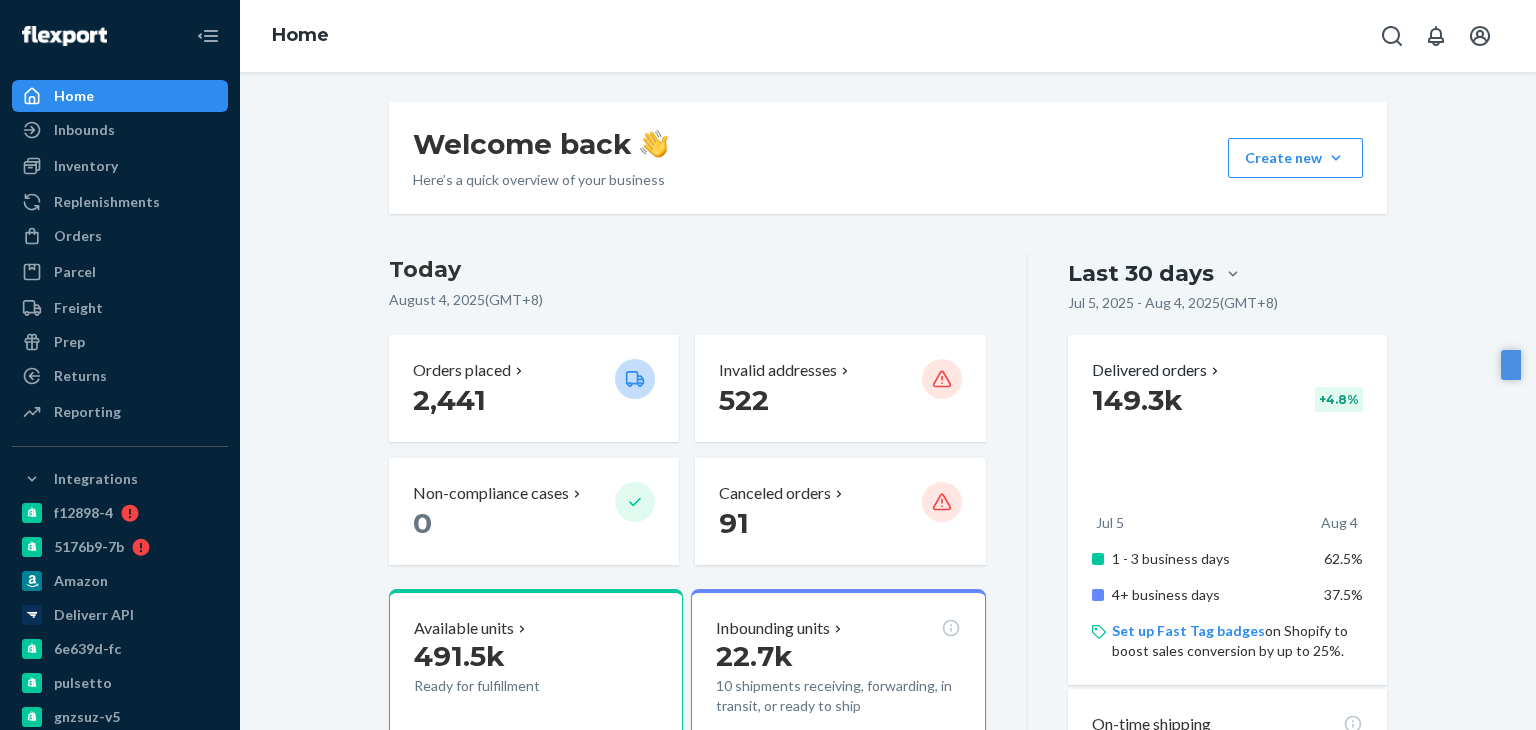scroll, scrollTop: 0, scrollLeft: 0, axis: both 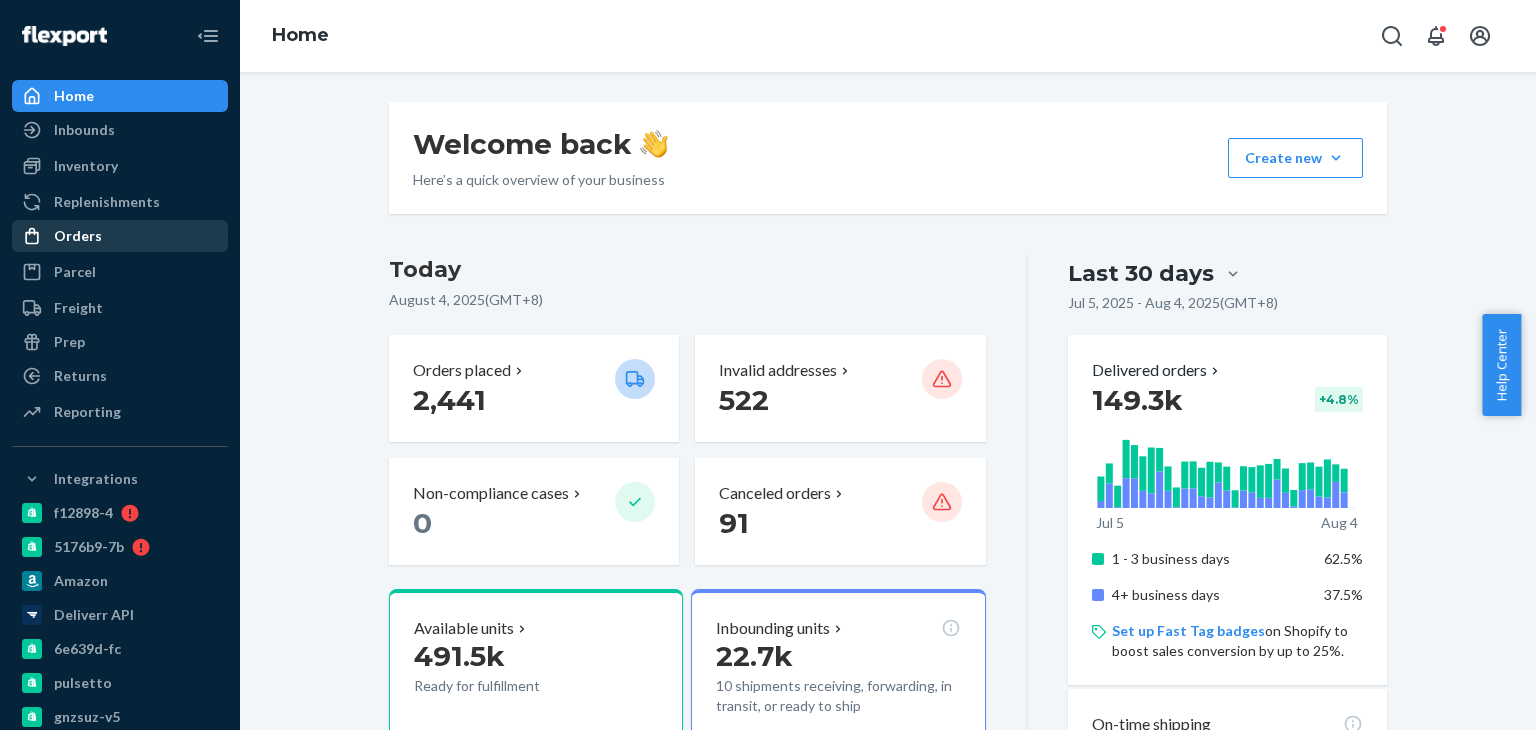 click on "Orders" at bounding box center [78, 236] 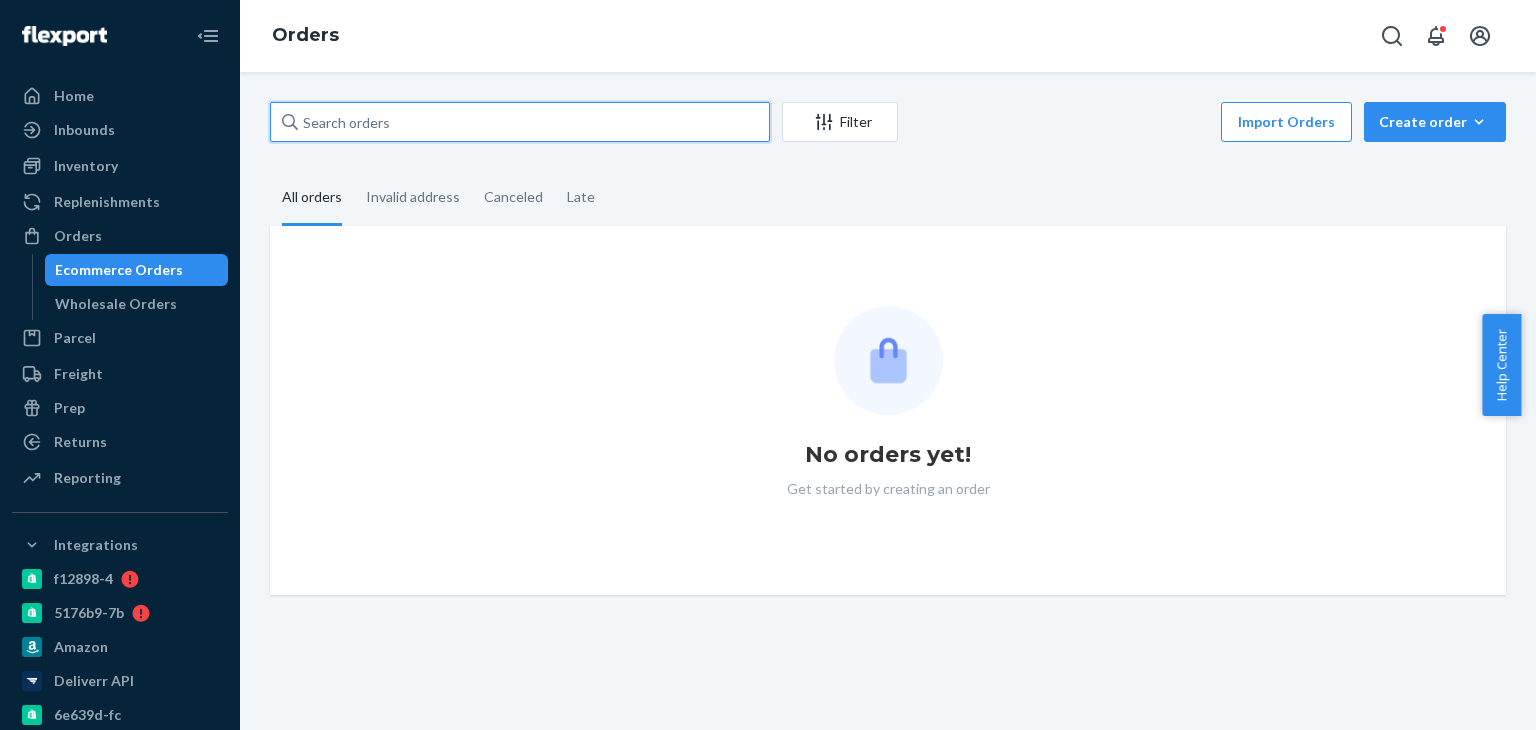 click at bounding box center (520, 122) 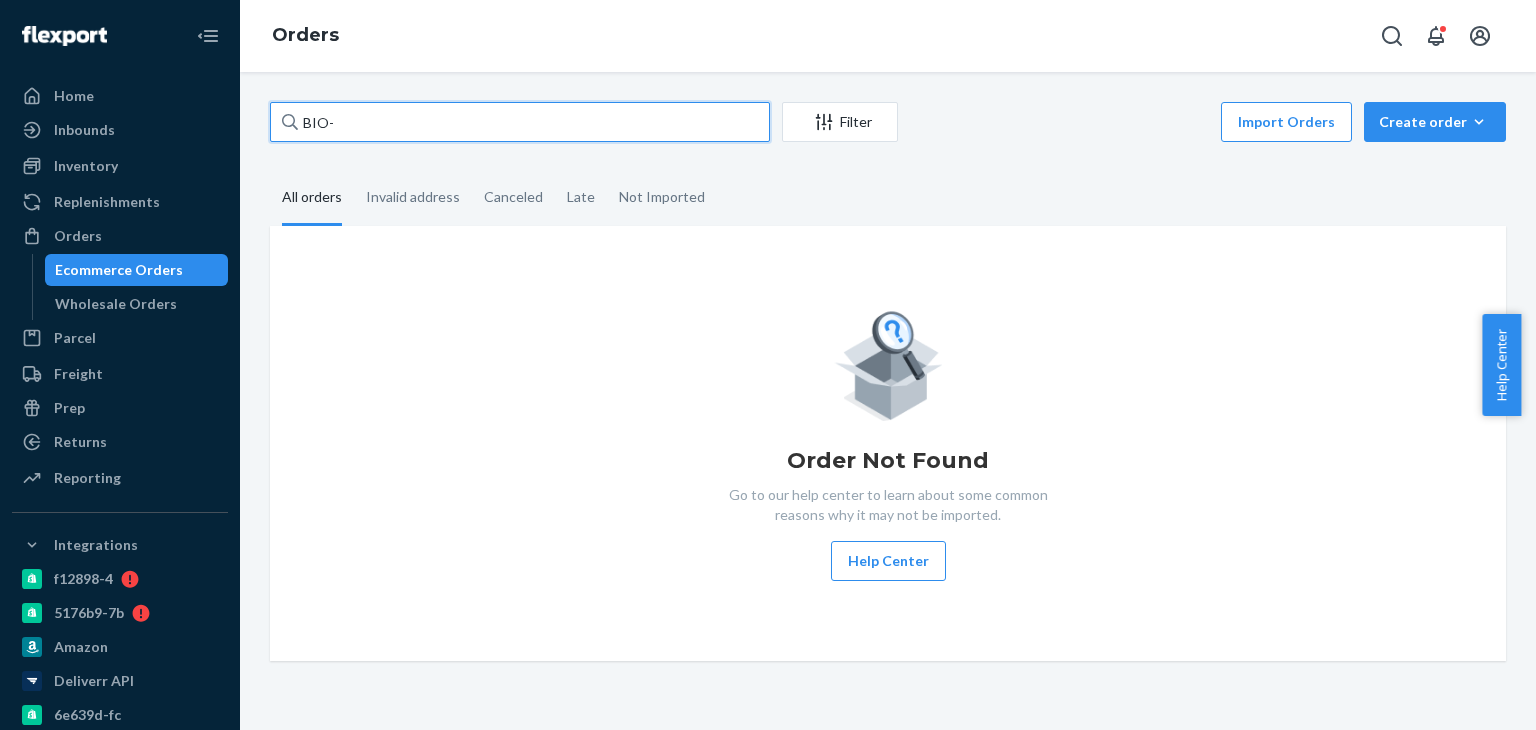 paste on "2201546" 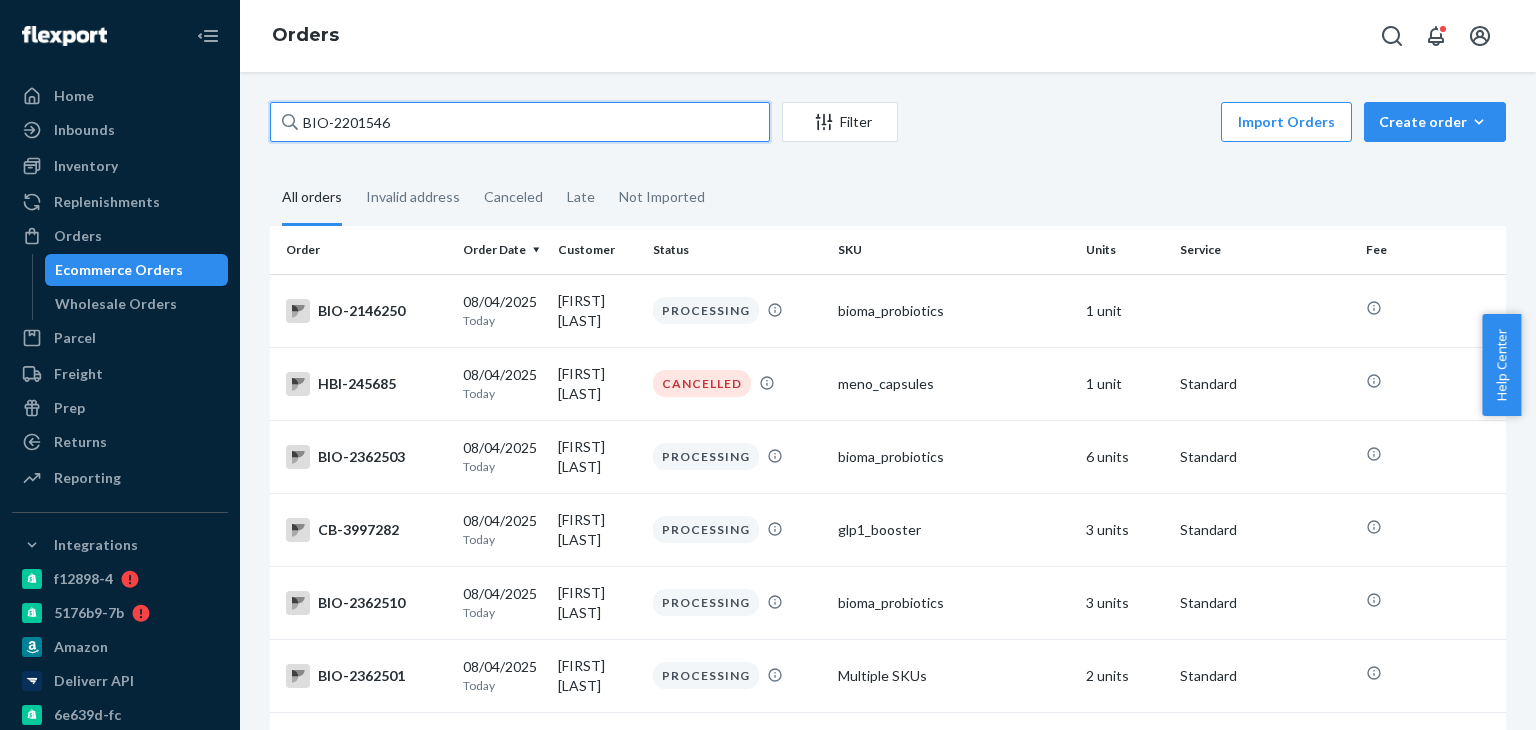 type on "BIO-2201546" 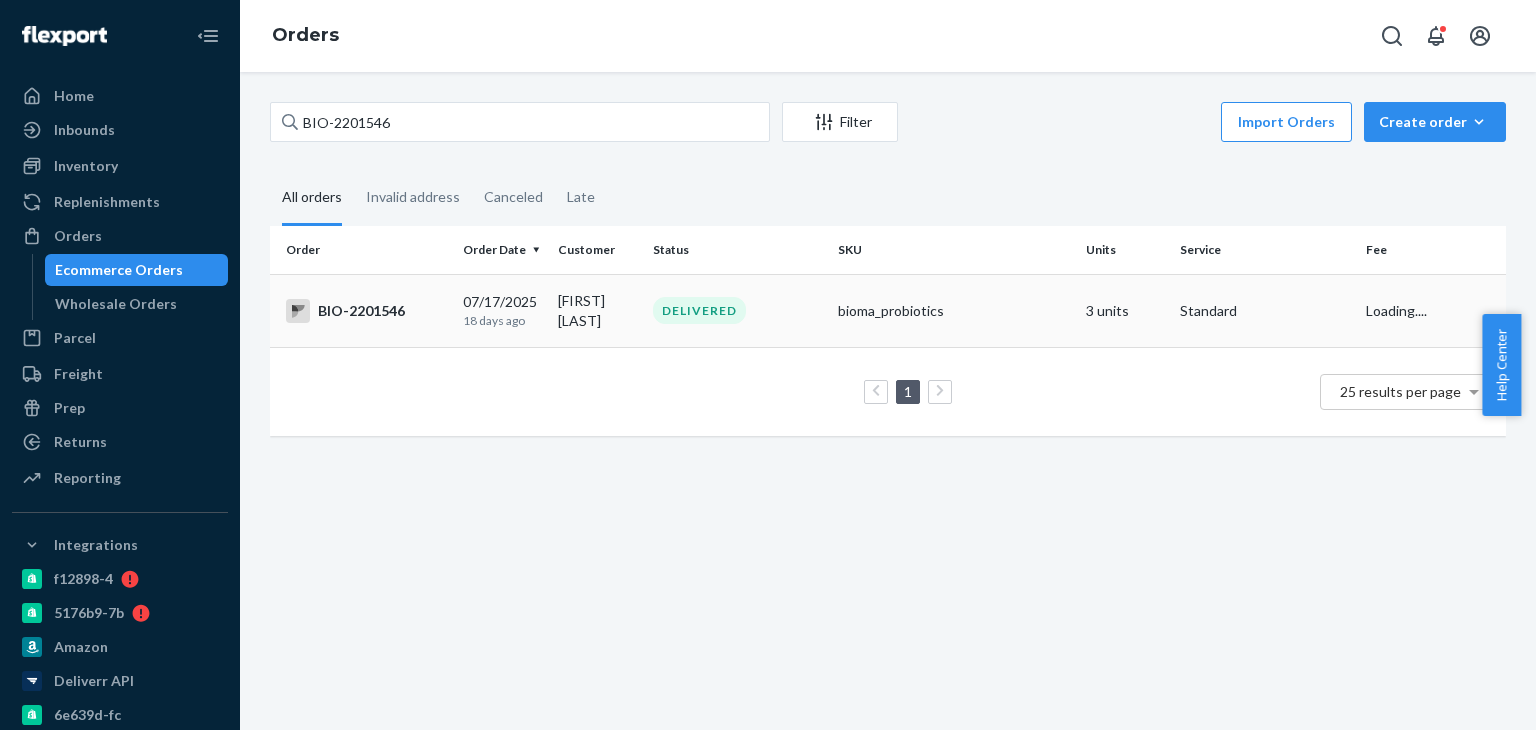click on "BIO-2201546" at bounding box center [362, 310] 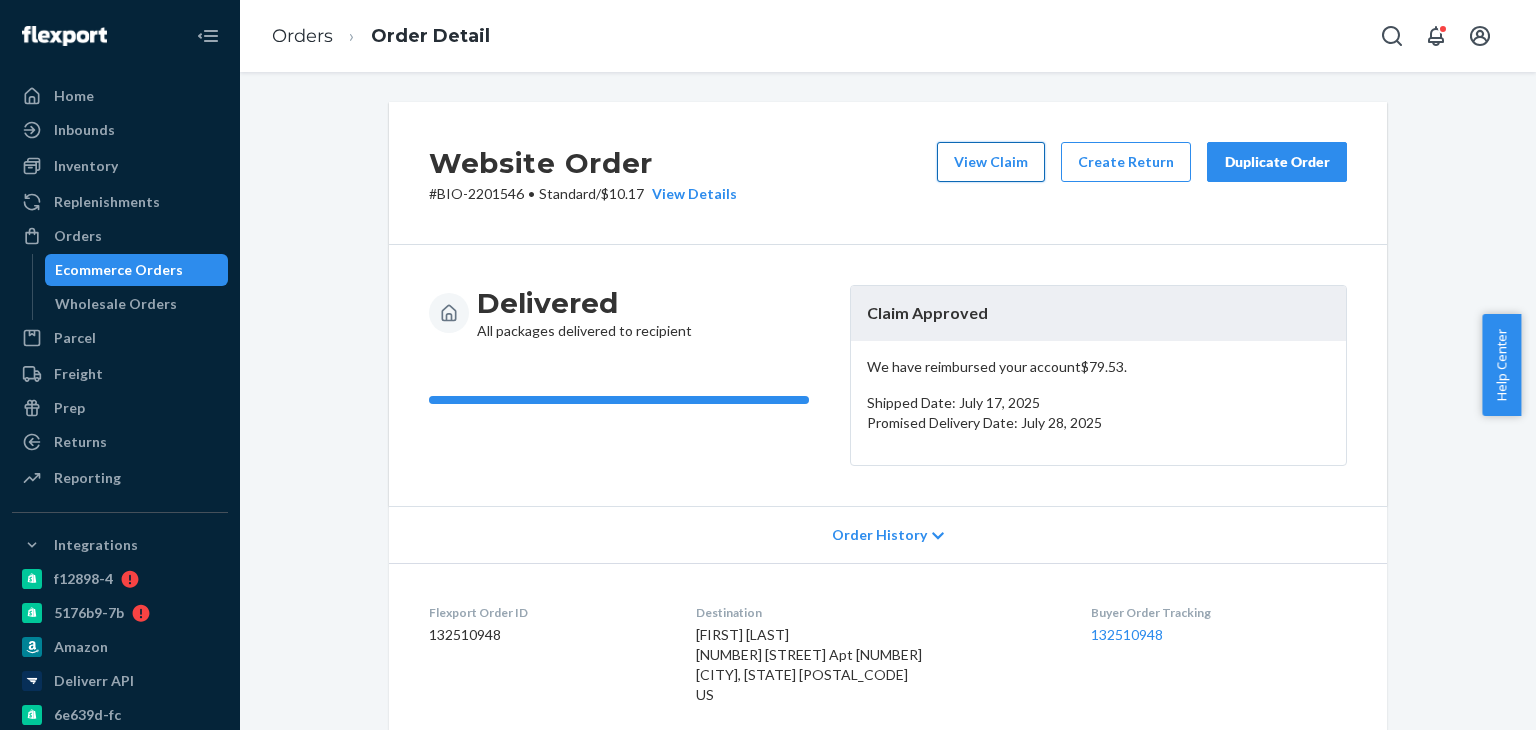 click on "View Claim" at bounding box center [991, 162] 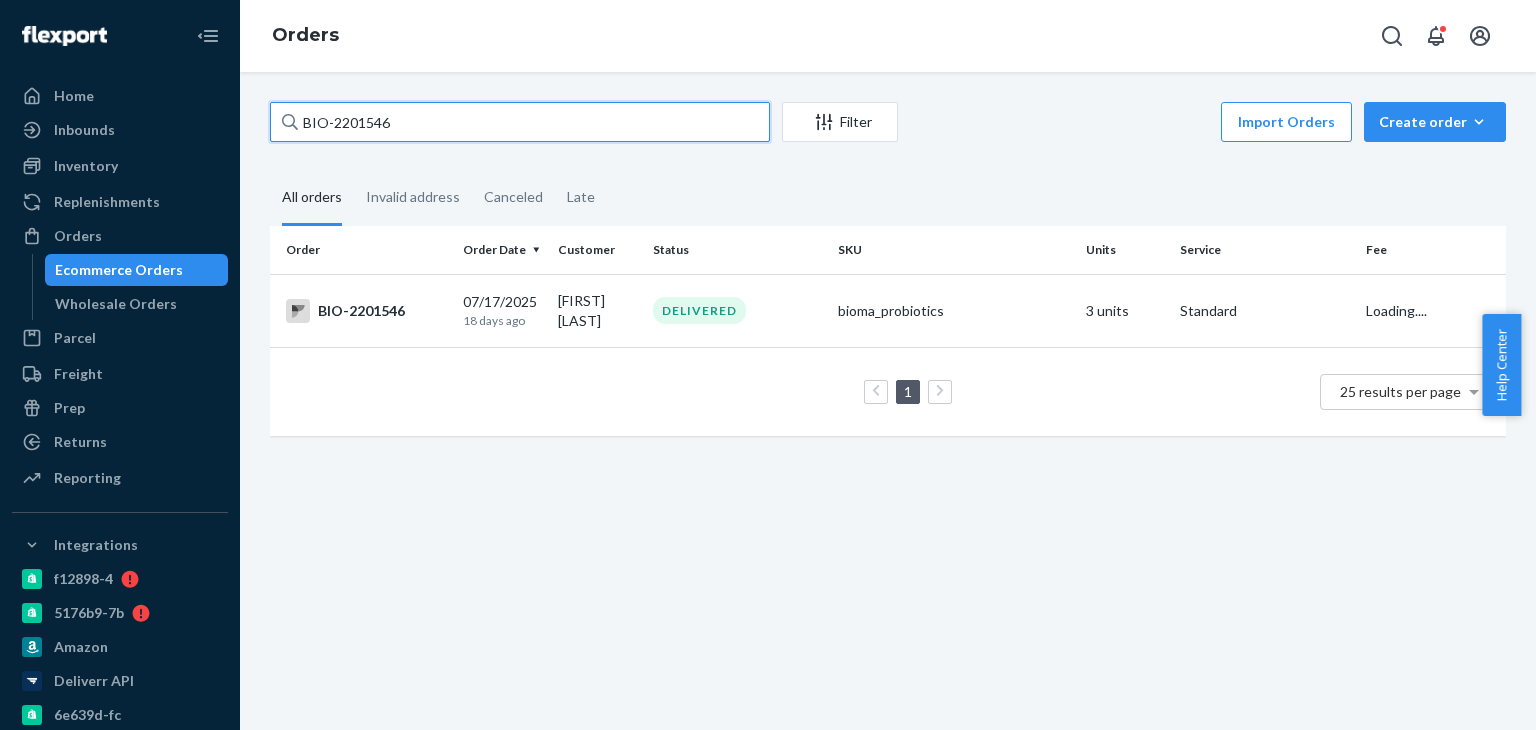 drag, startPoint x: 441, startPoint y: 117, endPoint x: 0, endPoint y: 170, distance: 444.1734 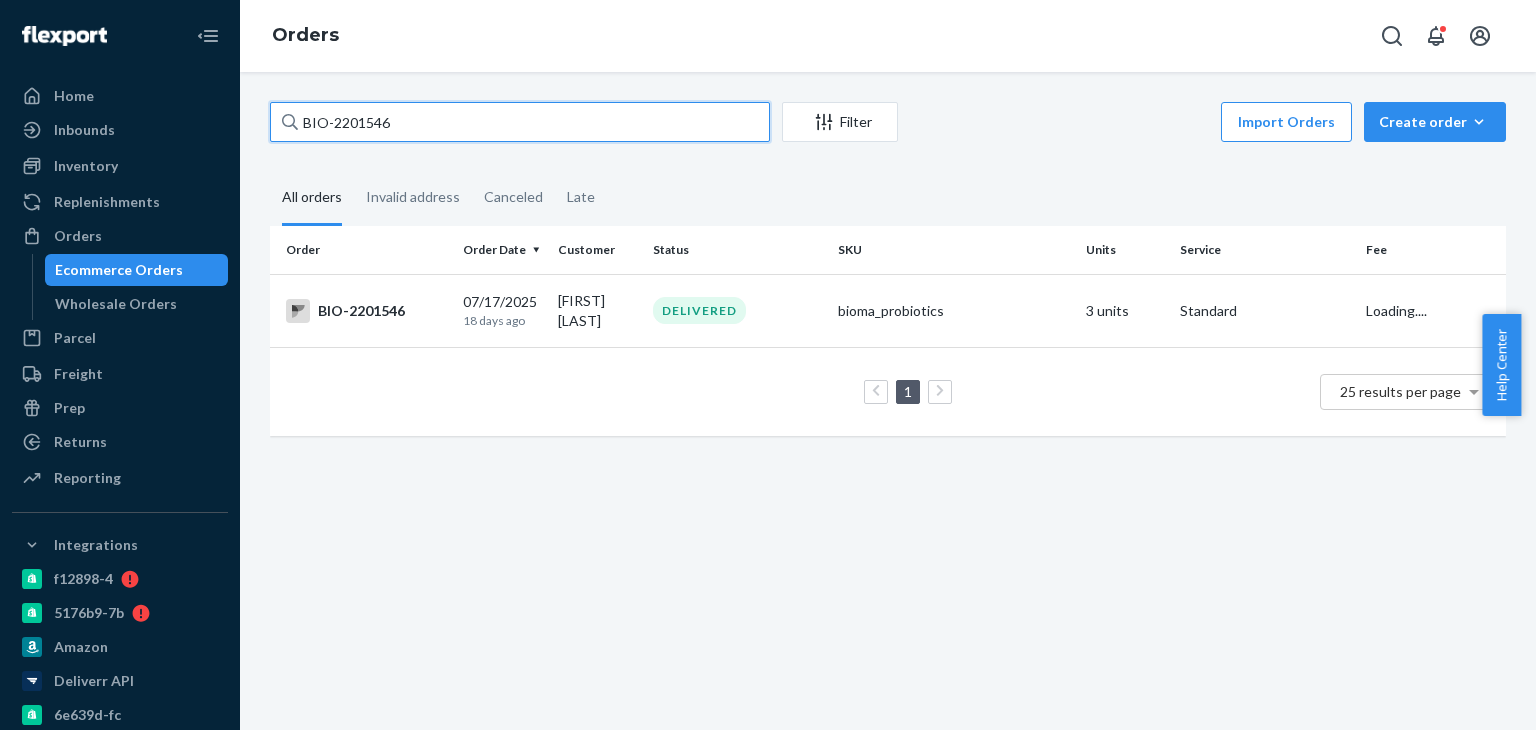 paste on "[FIRST] [LAST]" 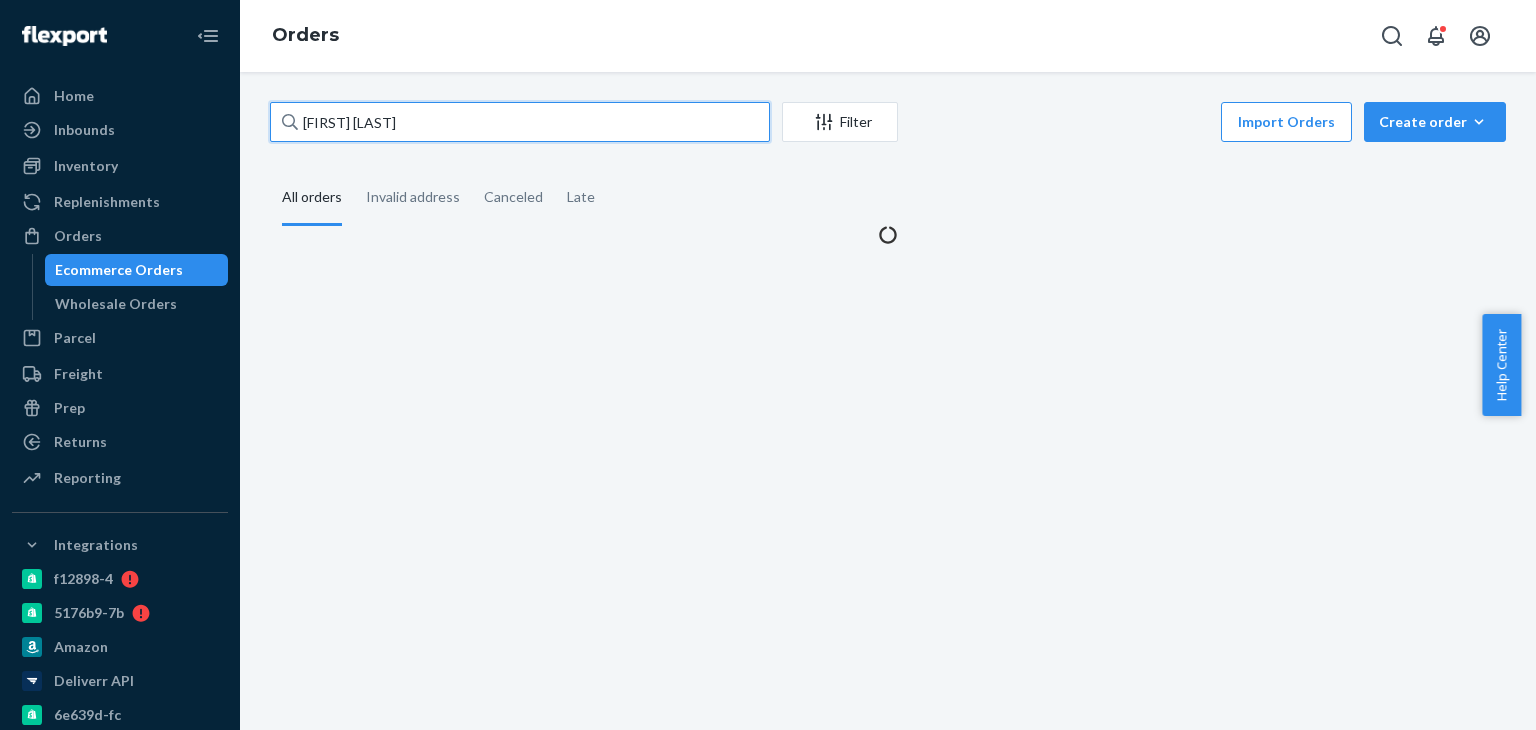 type on "[FIRST] [LAST]" 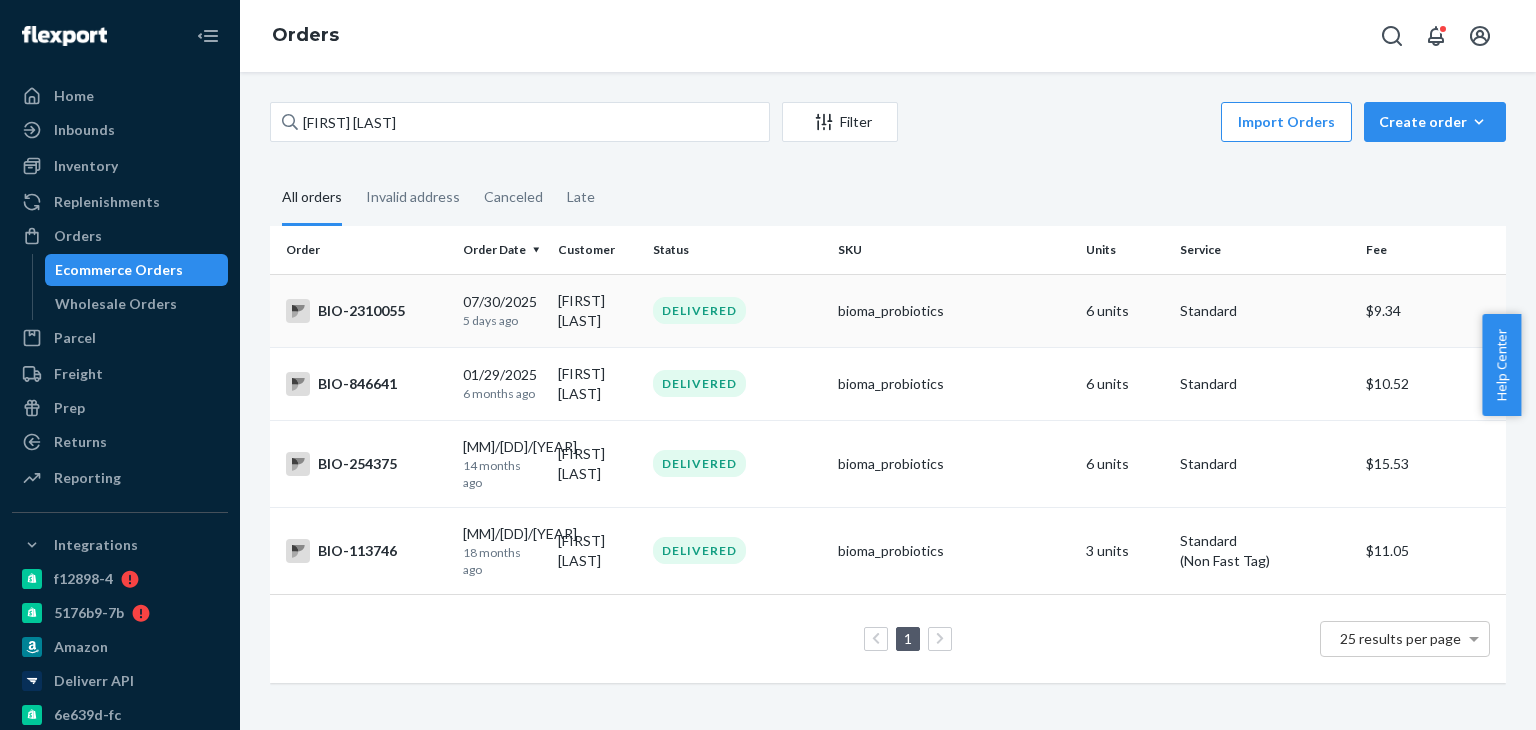 drag, startPoint x: 368, startPoint y: 305, endPoint x: 348, endPoint y: 309, distance: 20.396078 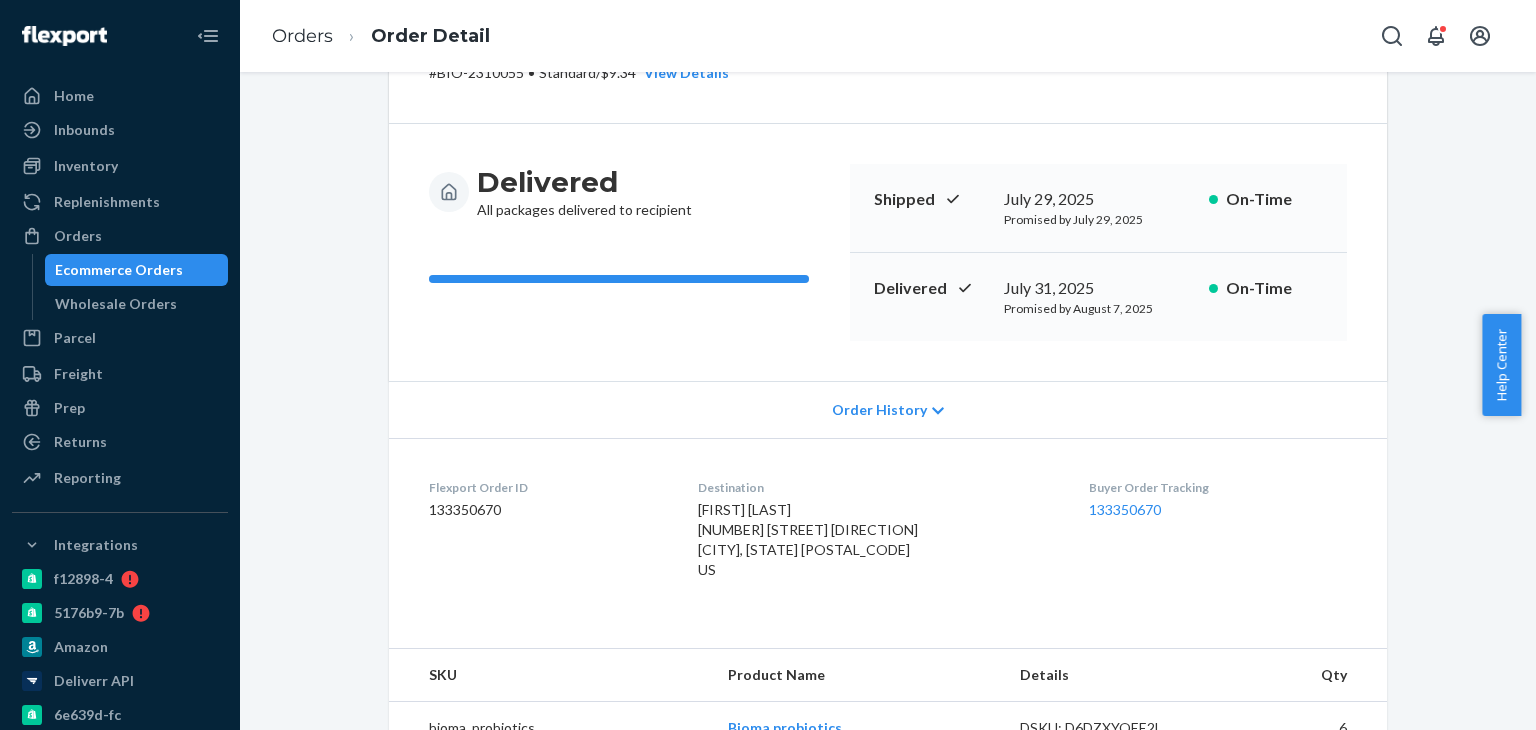 scroll, scrollTop: 34, scrollLeft: 0, axis: vertical 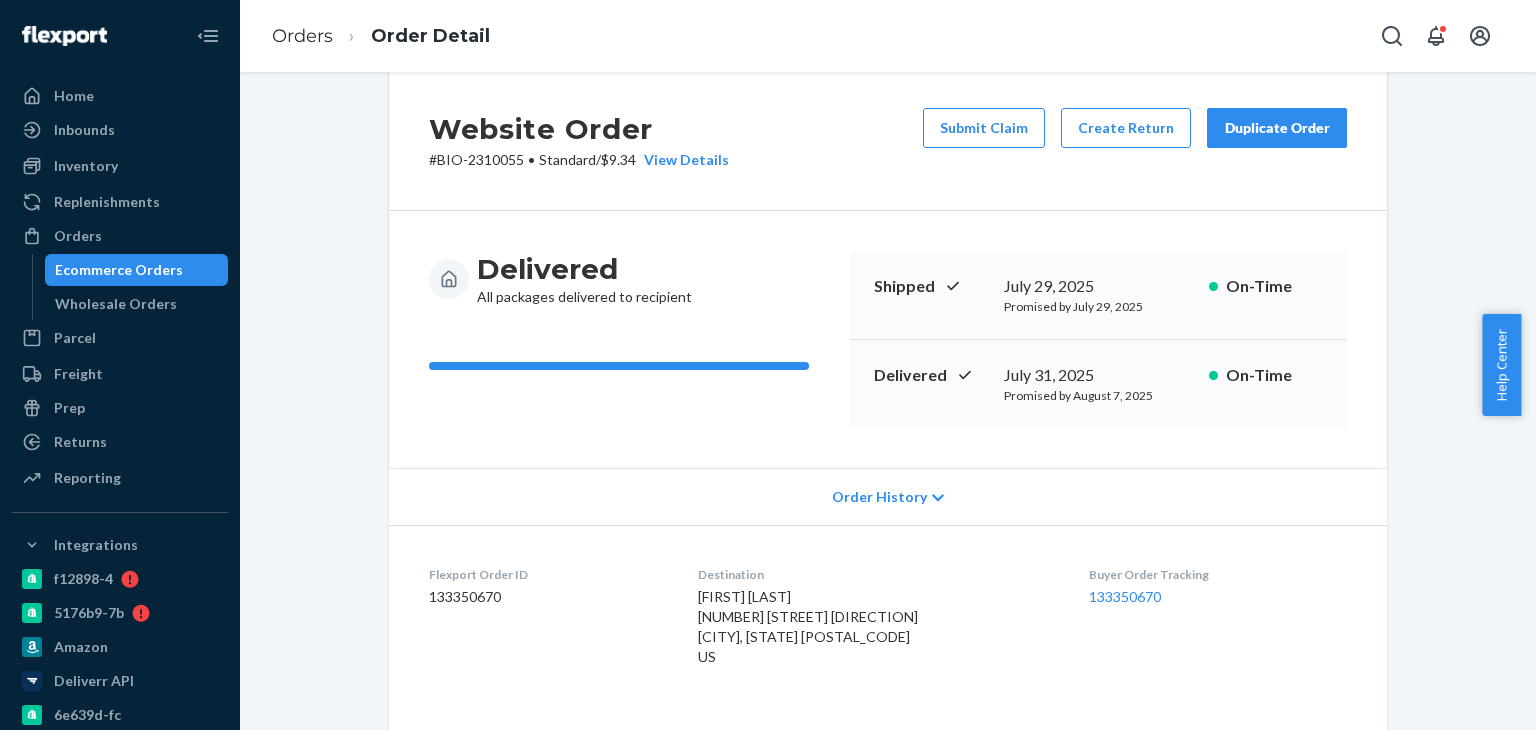 drag, startPoint x: 1015, startPoint y: 342, endPoint x: 1034, endPoint y: 338, distance: 19.416489 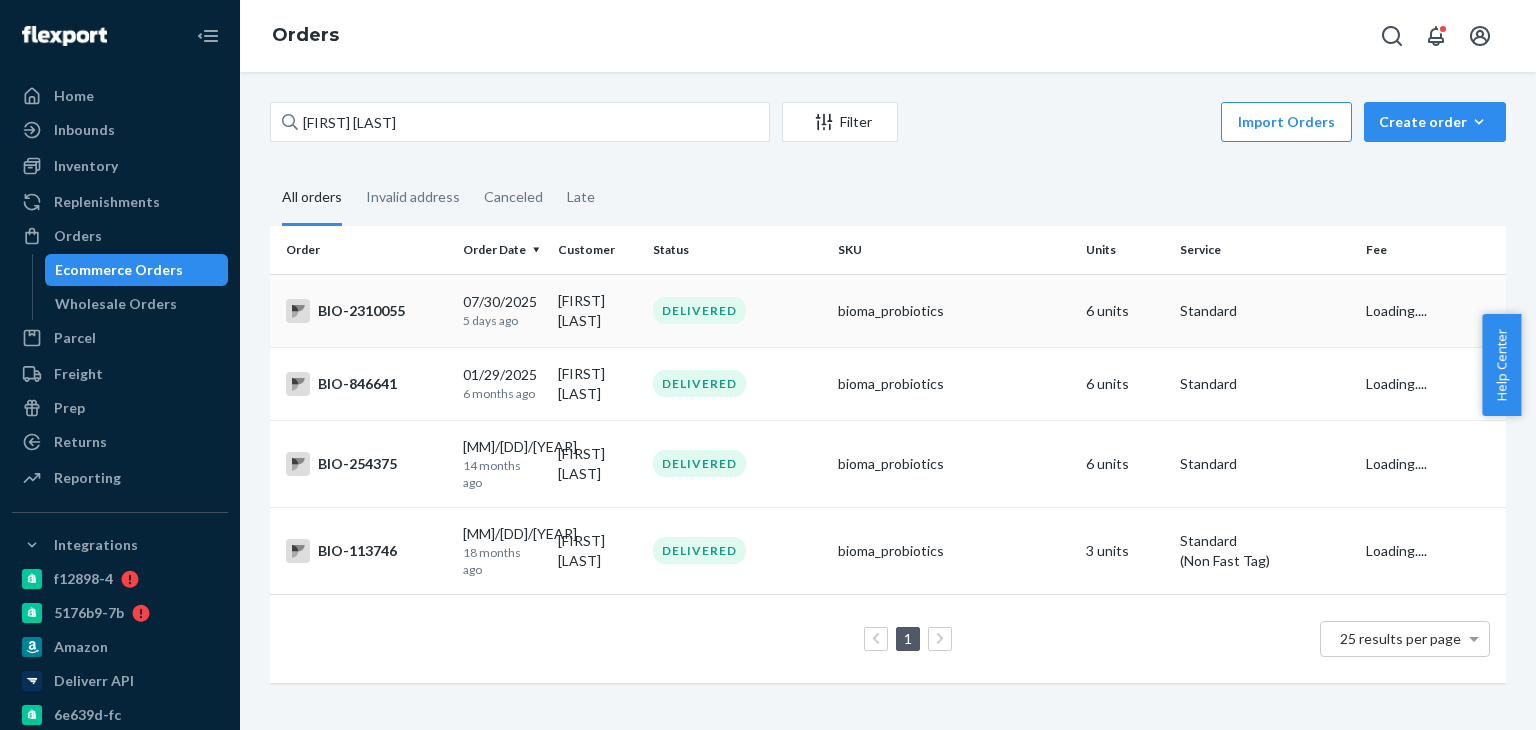 scroll, scrollTop: 0, scrollLeft: 0, axis: both 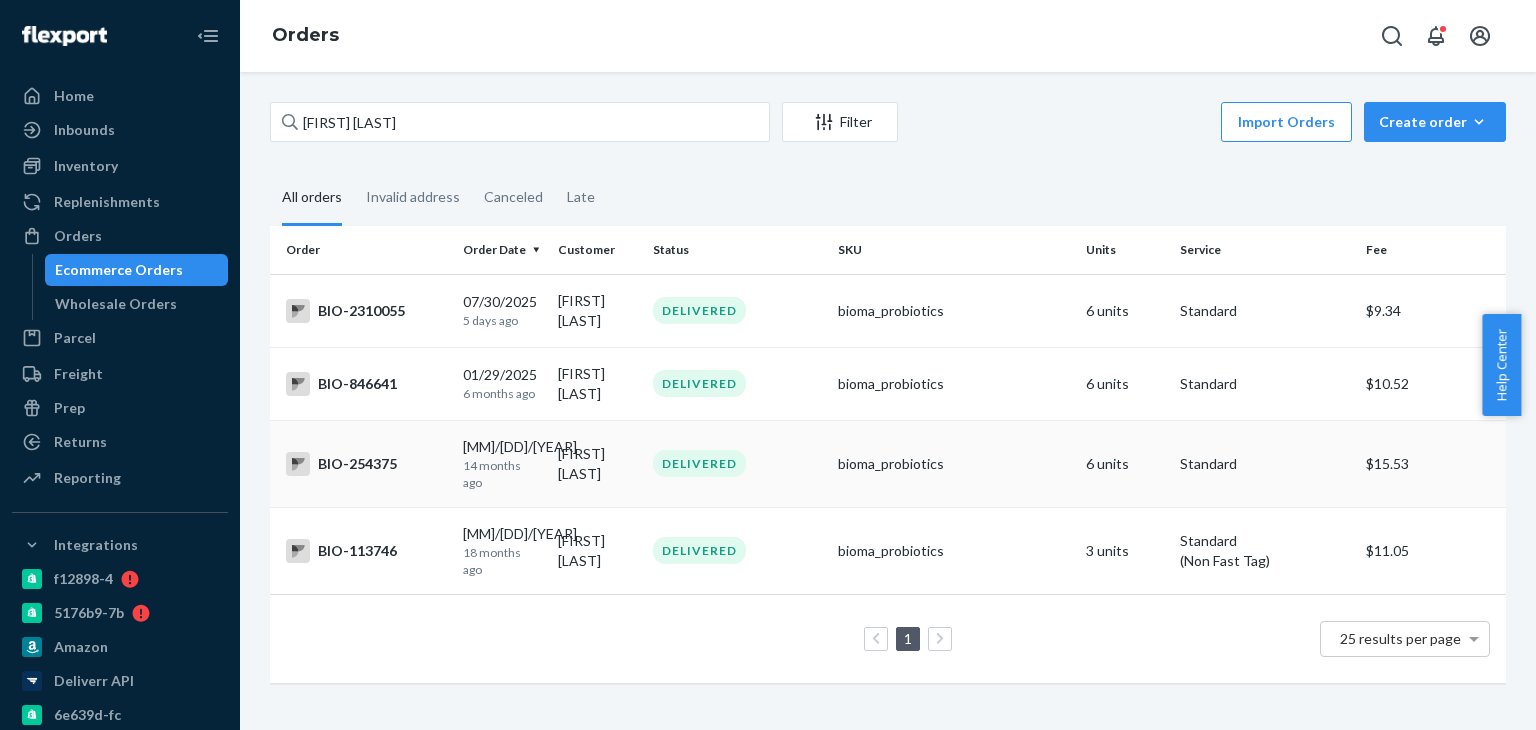 click on "bioma_probiotics" at bounding box center [953, 464] 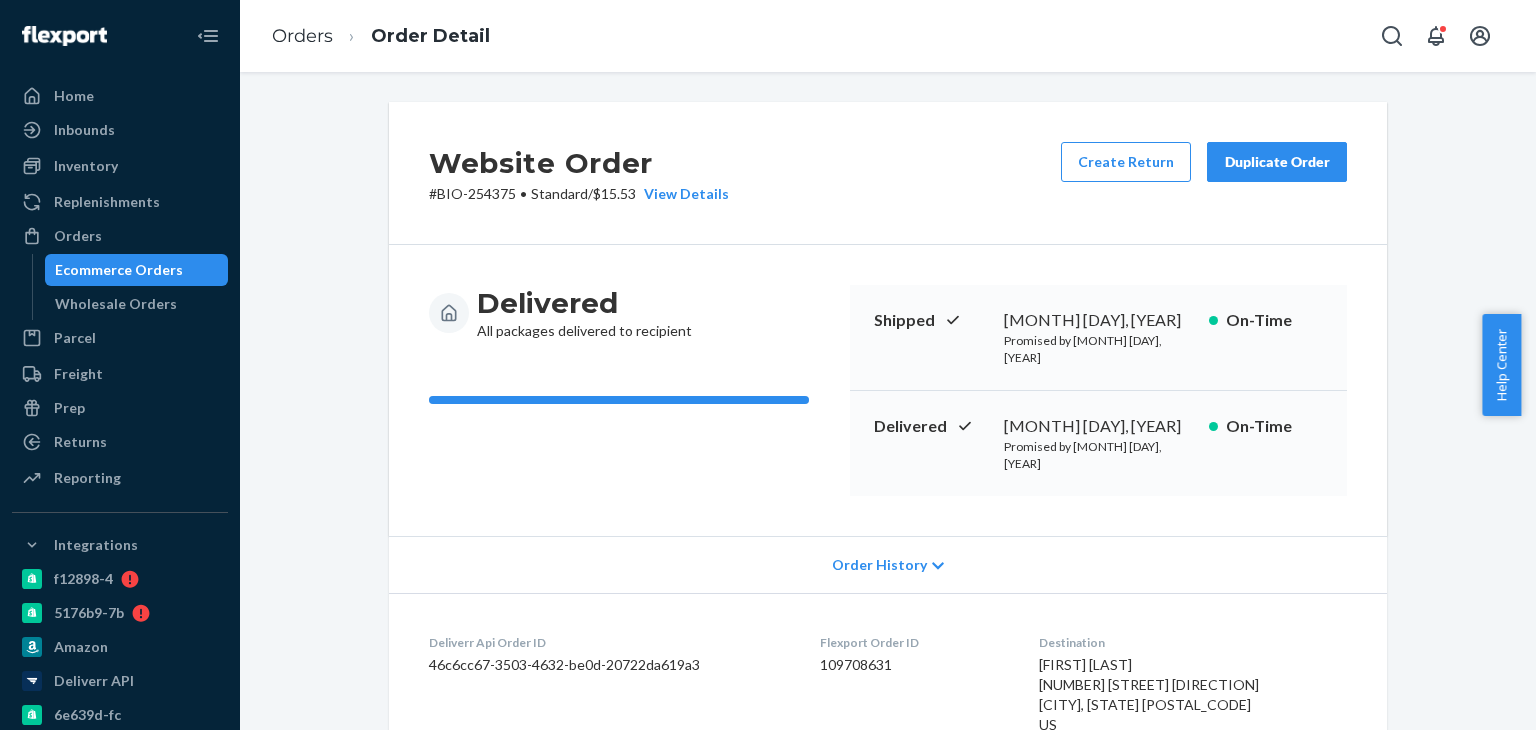 click on "# BIO-254375 • Standard  /  [PRICE] View Details" at bounding box center [579, 194] 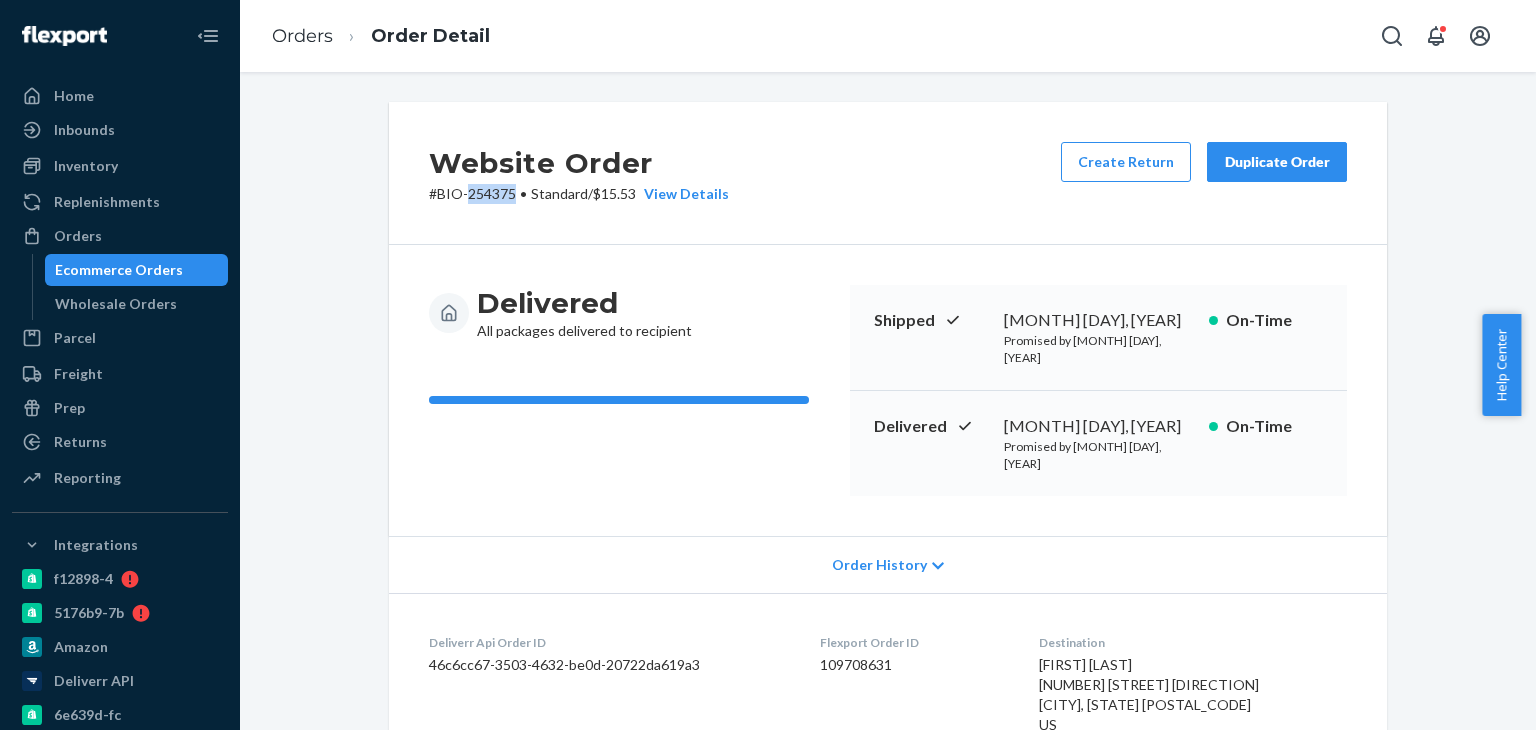 click on "# BIO-254375 • Standard  /  [PRICE] View Details" at bounding box center [579, 194] 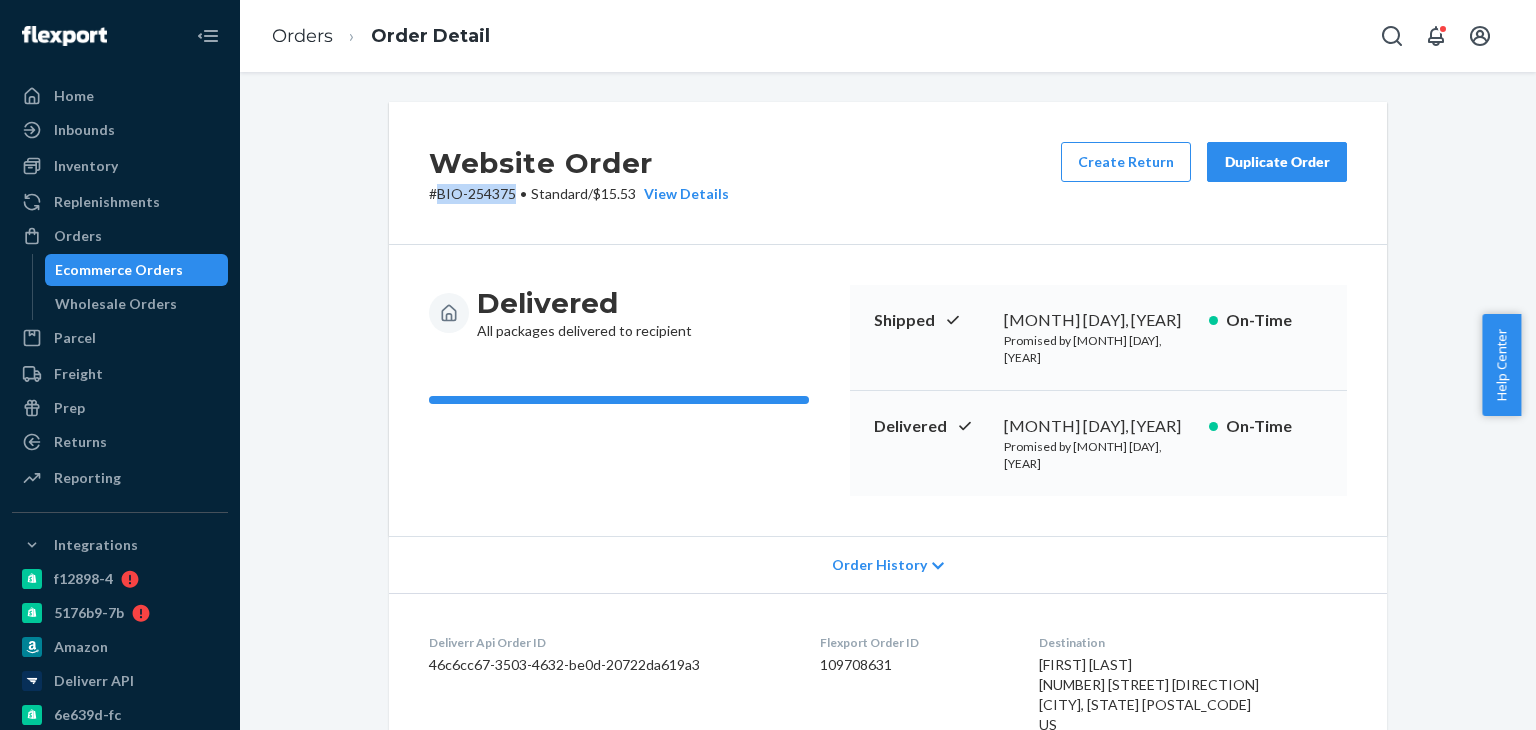 click on "# BIO-254375 • Standard  /  [PRICE] View Details" at bounding box center [579, 194] 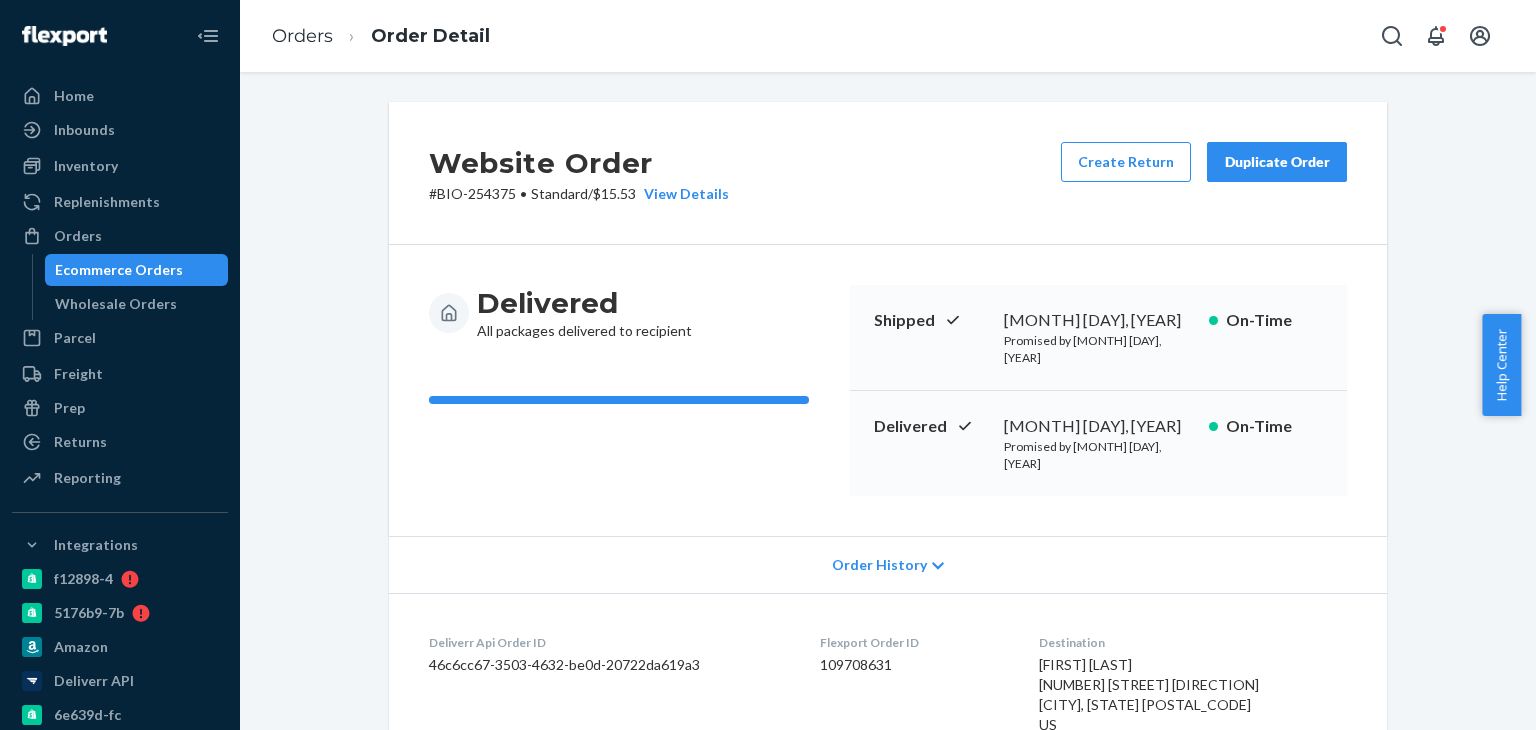 drag, startPoint x: 424, startPoint y: 214, endPoint x: 436, endPoint y: 205, distance: 15 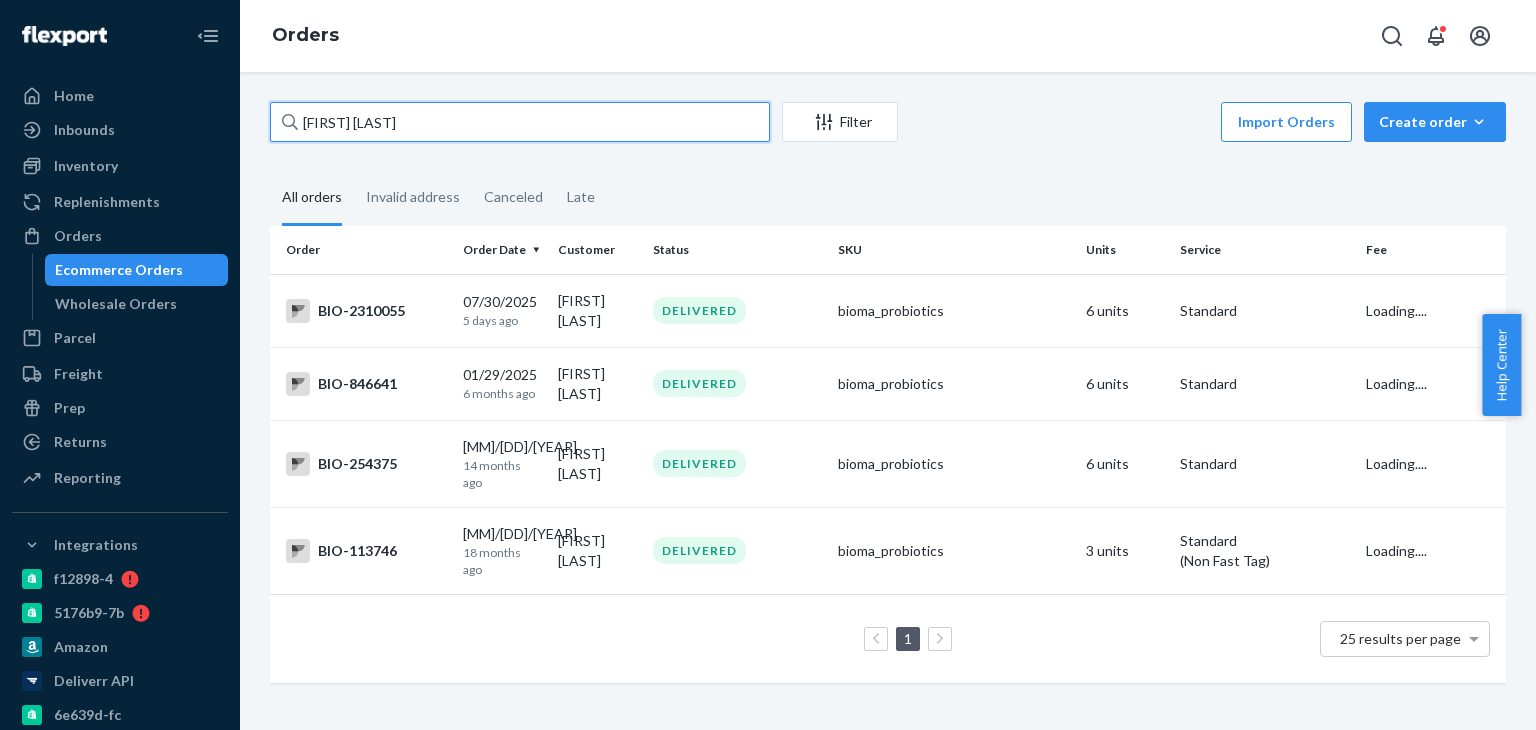 click on "[FIRST] [LAST]" at bounding box center [520, 122] 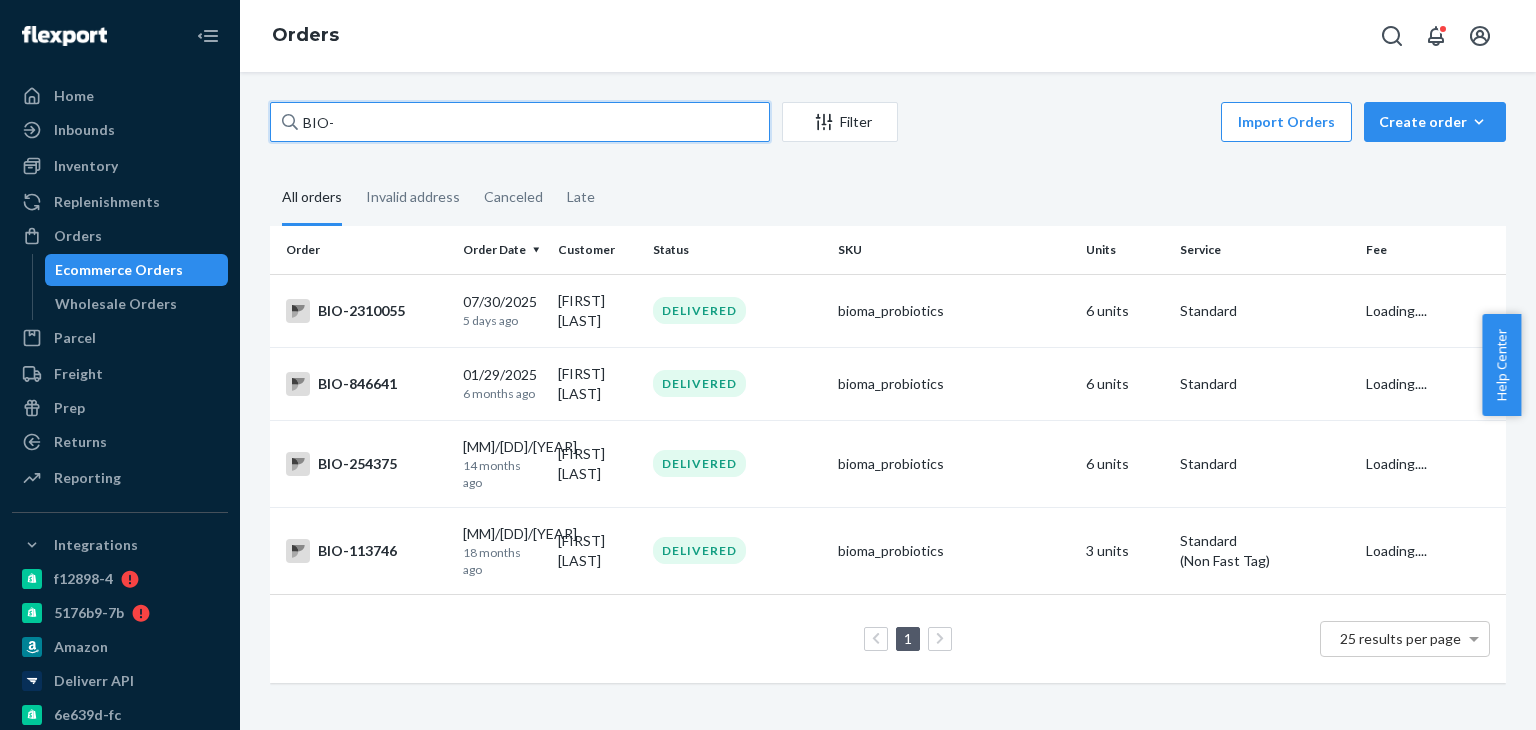 paste on "2275789" 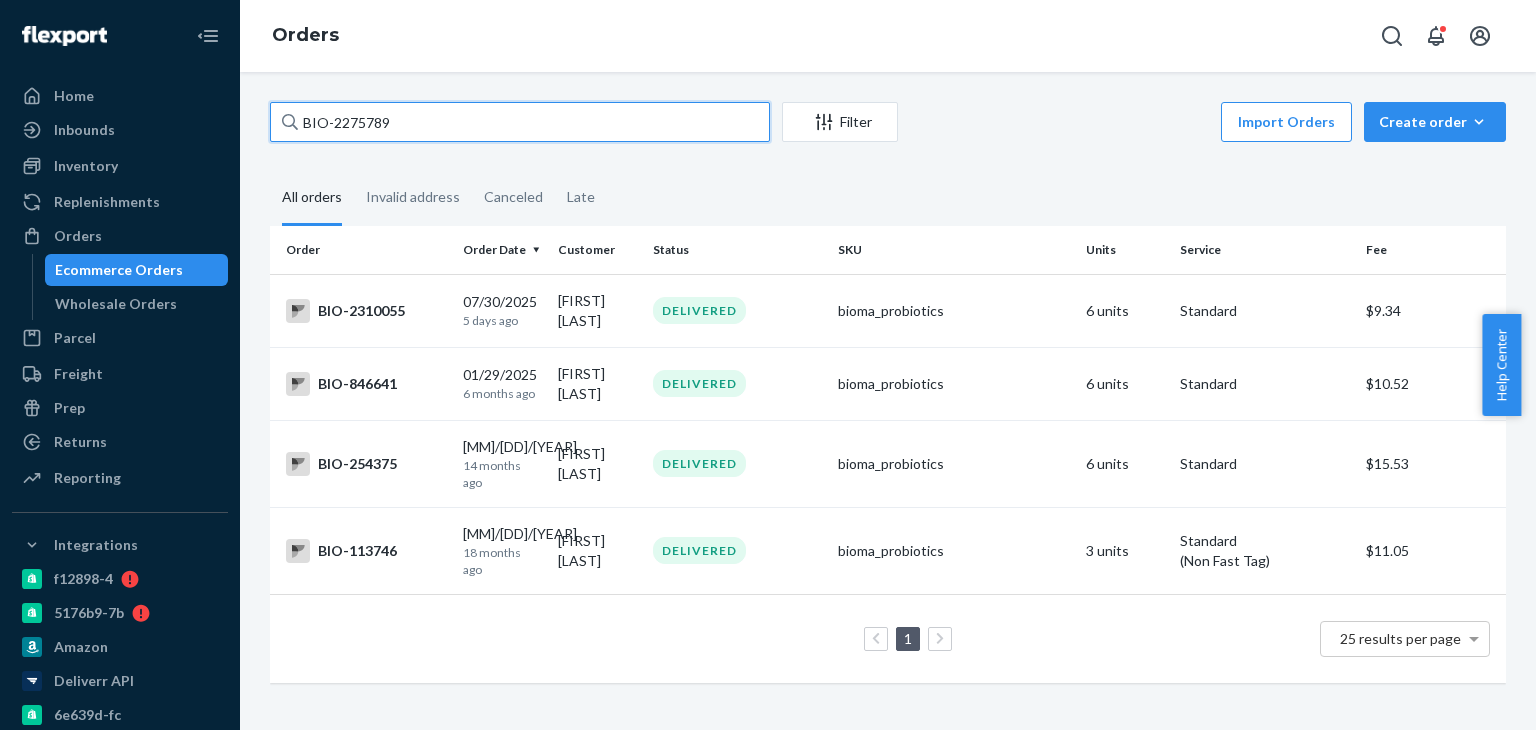 type on "BIO-2275789" 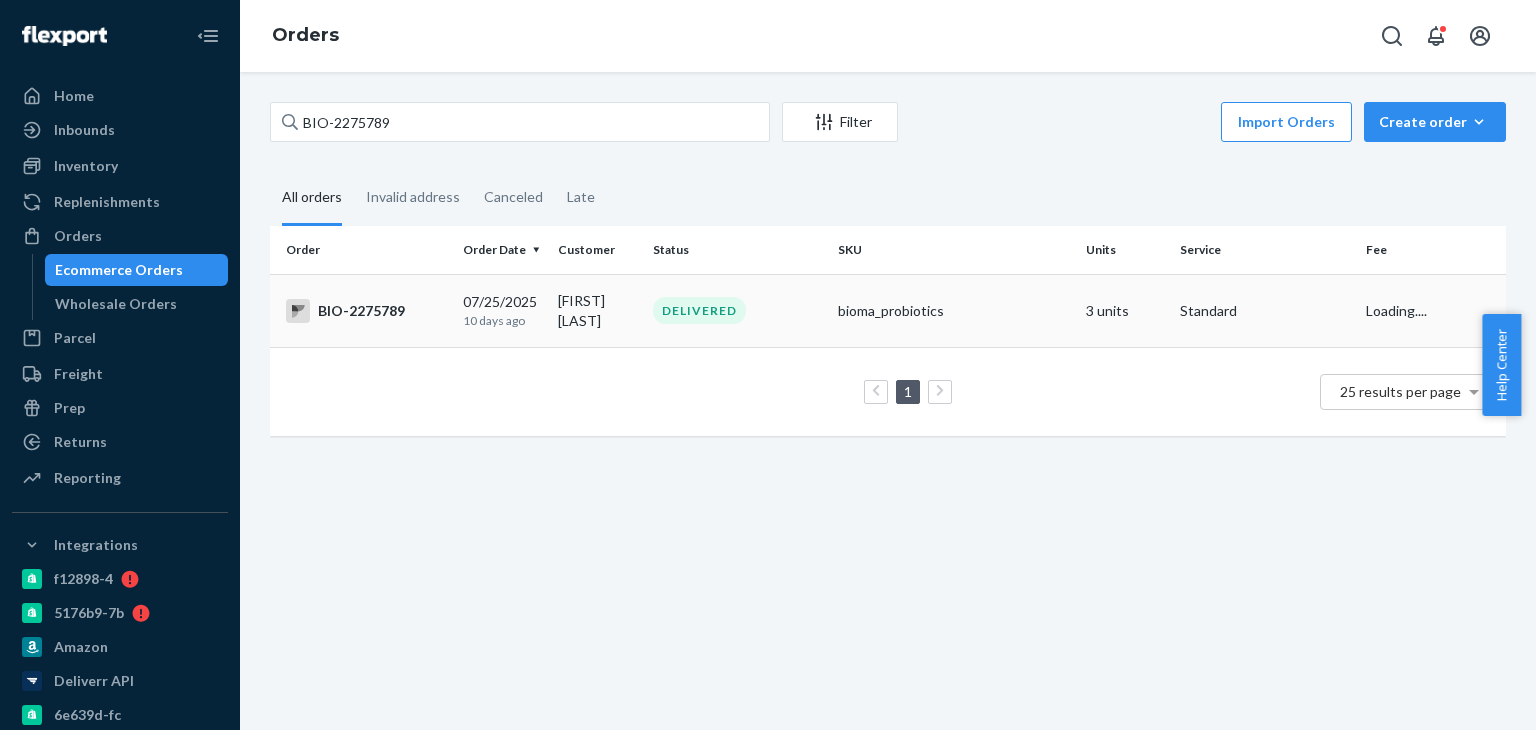 click on "BIO-2275789" at bounding box center (366, 311) 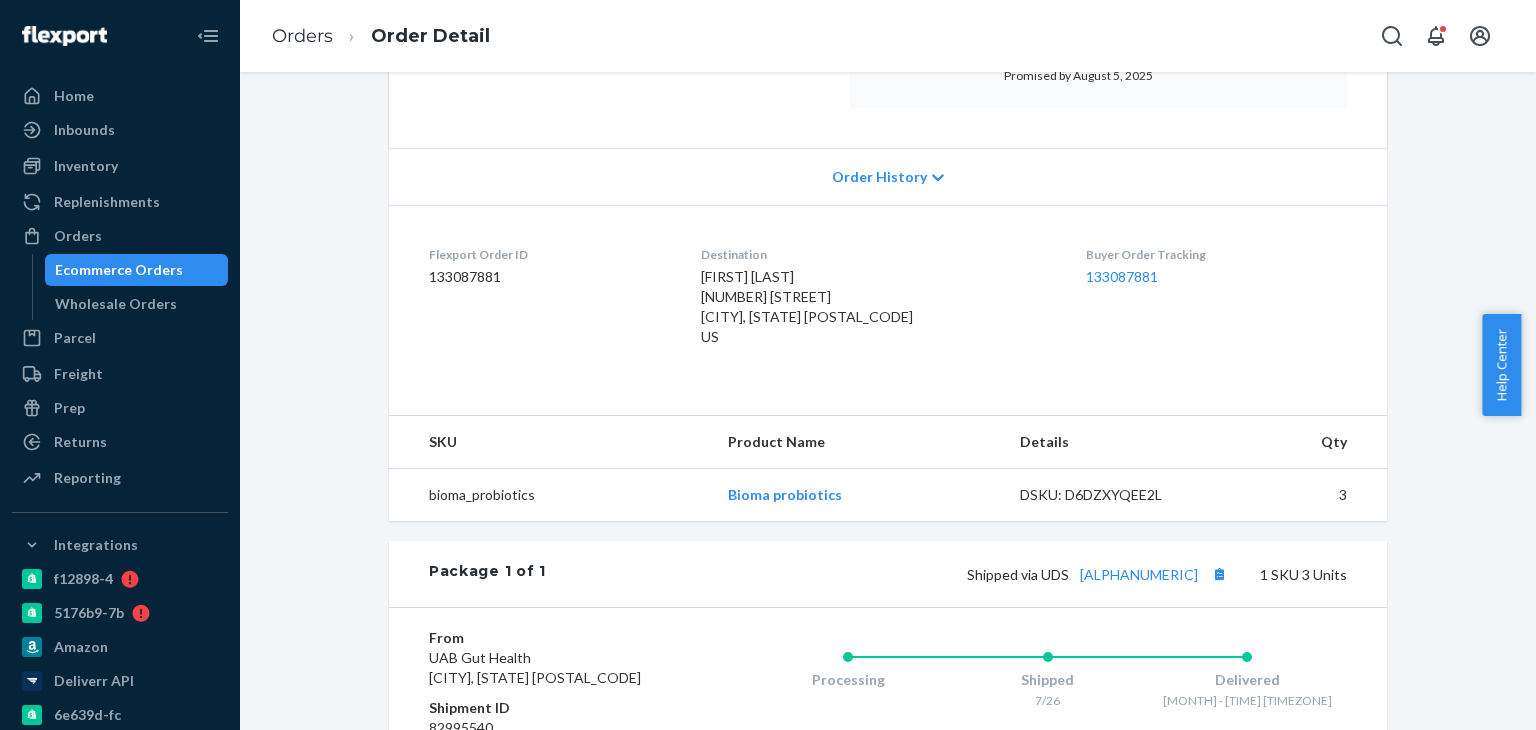 scroll, scrollTop: 200, scrollLeft: 0, axis: vertical 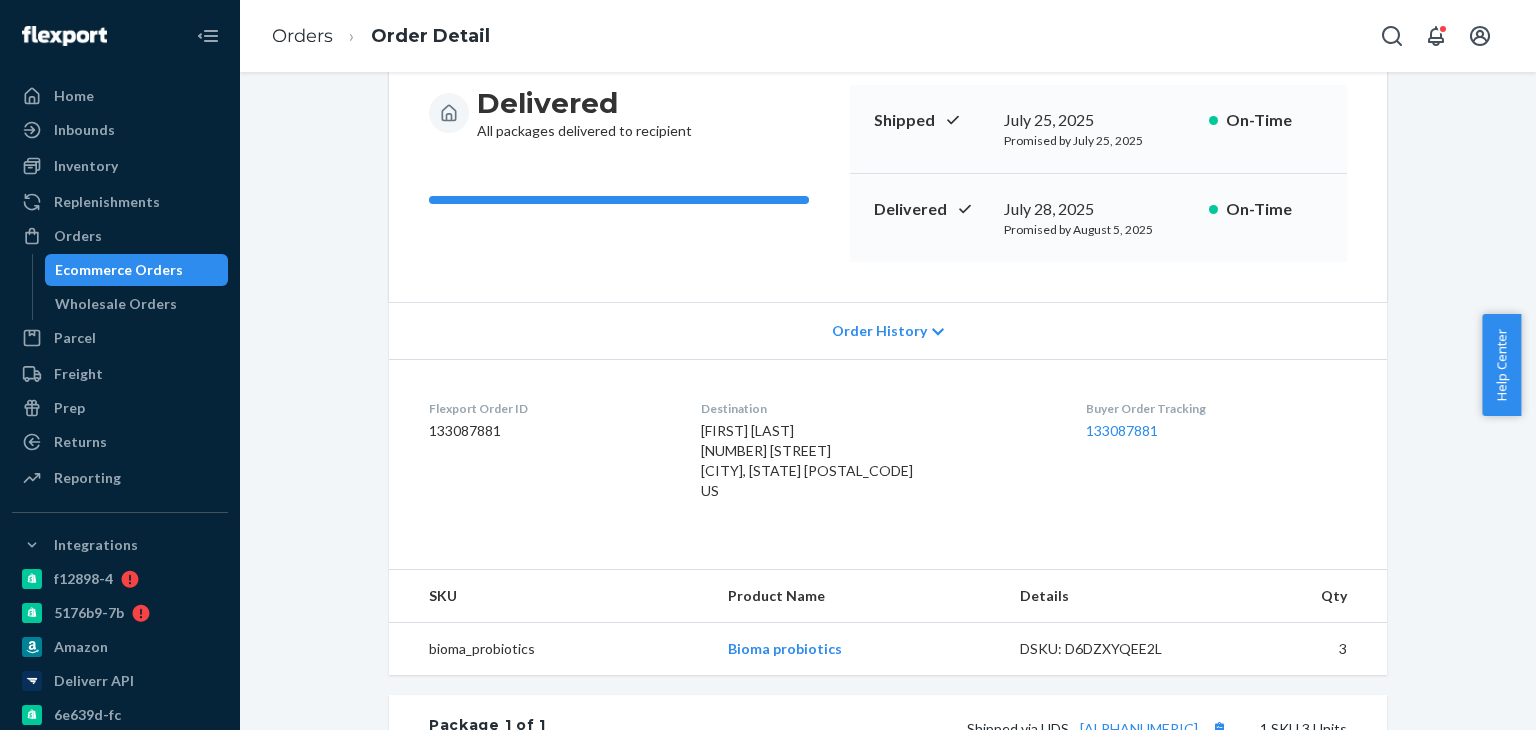 click on "Order History" at bounding box center (879, 331) 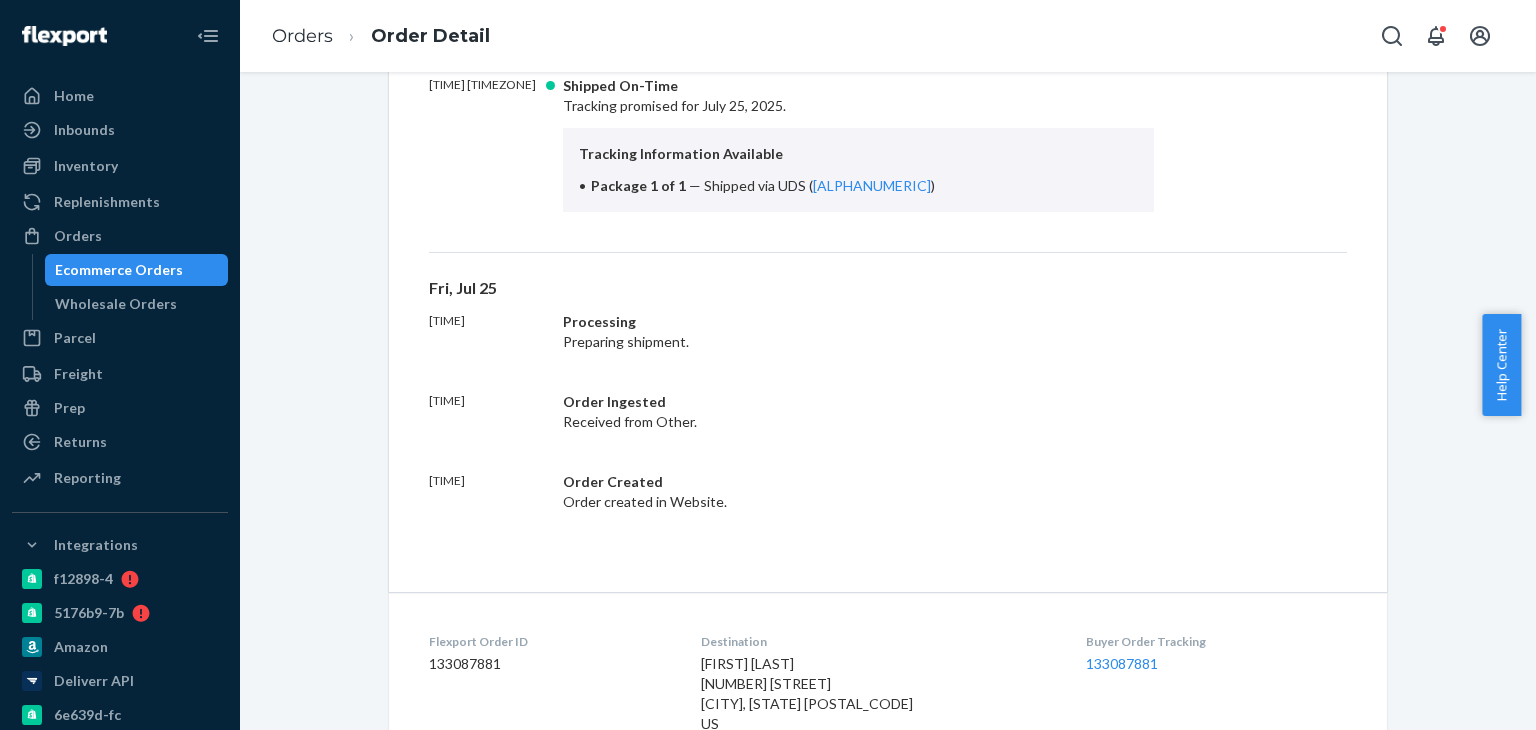 scroll, scrollTop: 700, scrollLeft: 0, axis: vertical 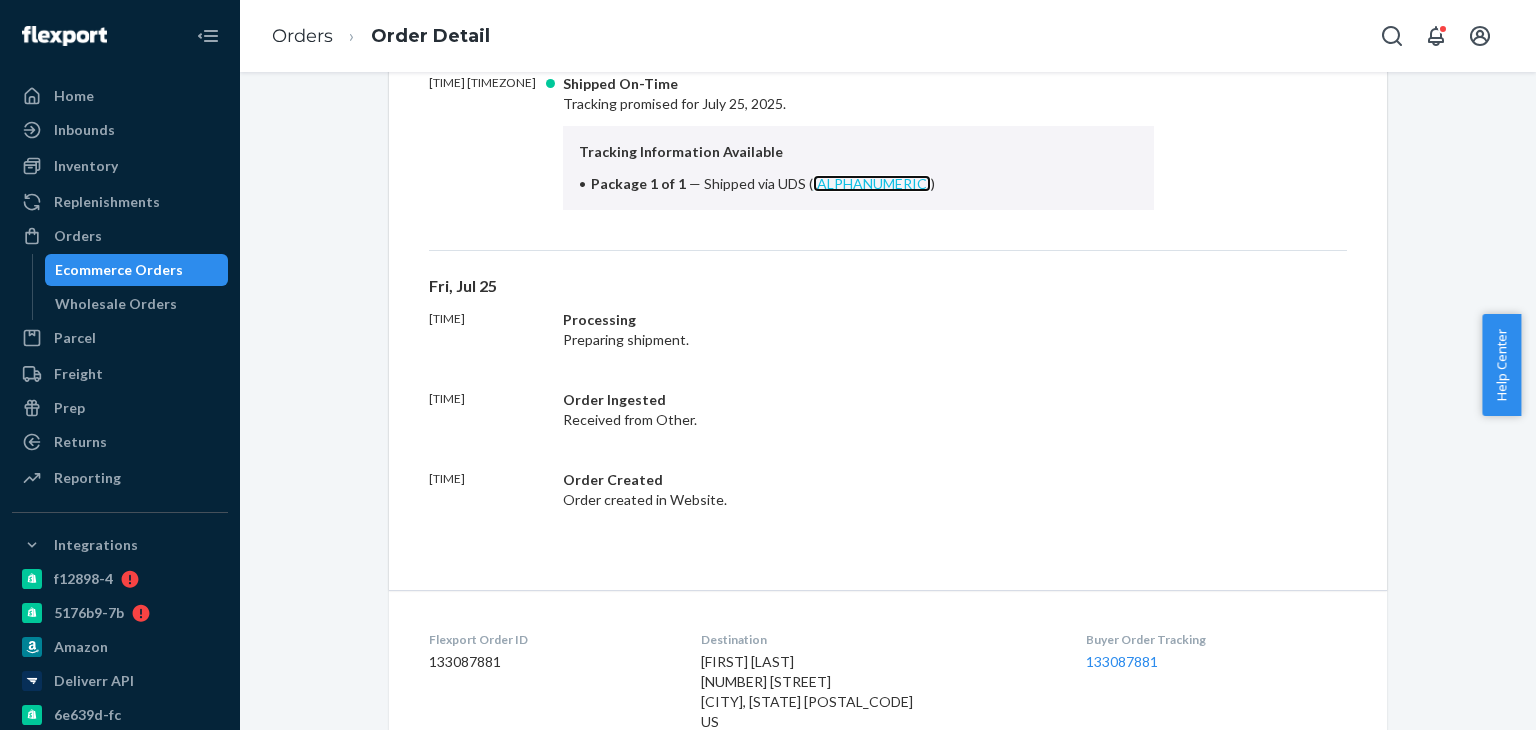 click on "[ALPHANUMERIC]" at bounding box center (872, 183) 